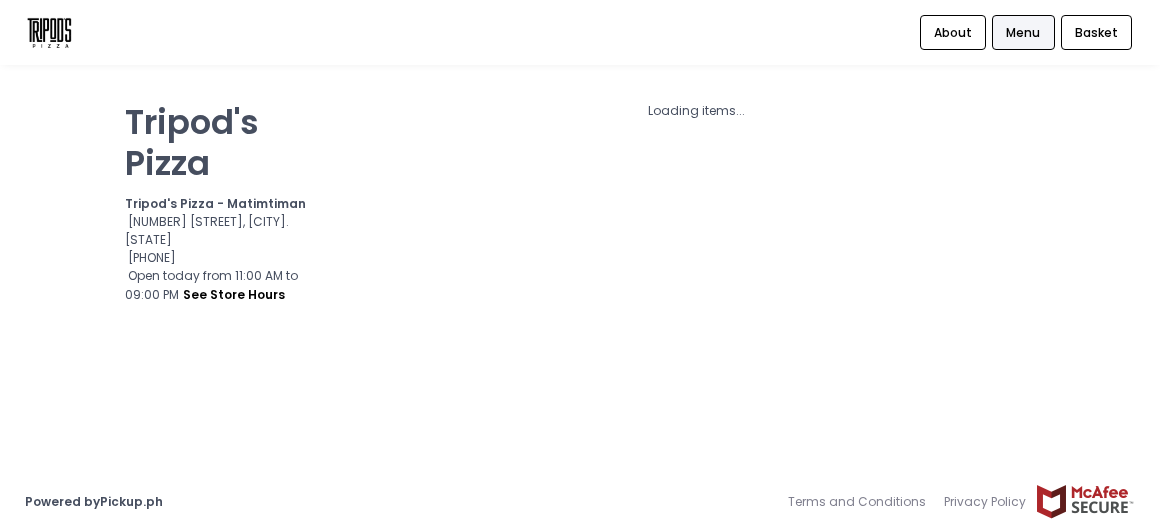 scroll, scrollTop: 0, scrollLeft: 0, axis: both 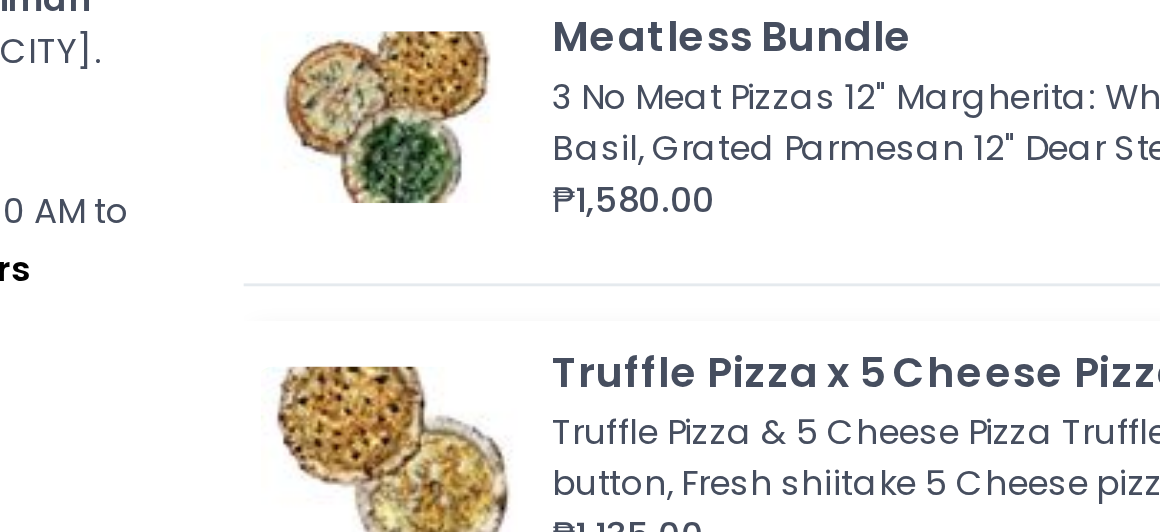 click on "Truffle Pizza x 5 Cheese Pizza Truffle Pizza & 5 Cheese Pizza
Truffle Pizza: Real Truffle, Mozzarella, Fresh Brown button, Fresh shiitake
5 Cheese pizza: Mozzarella, Cheddar, Edam Cheese, Smoked cheese, Blue cheese ₱1,135.00     Add" at bounding box center (697, 368) 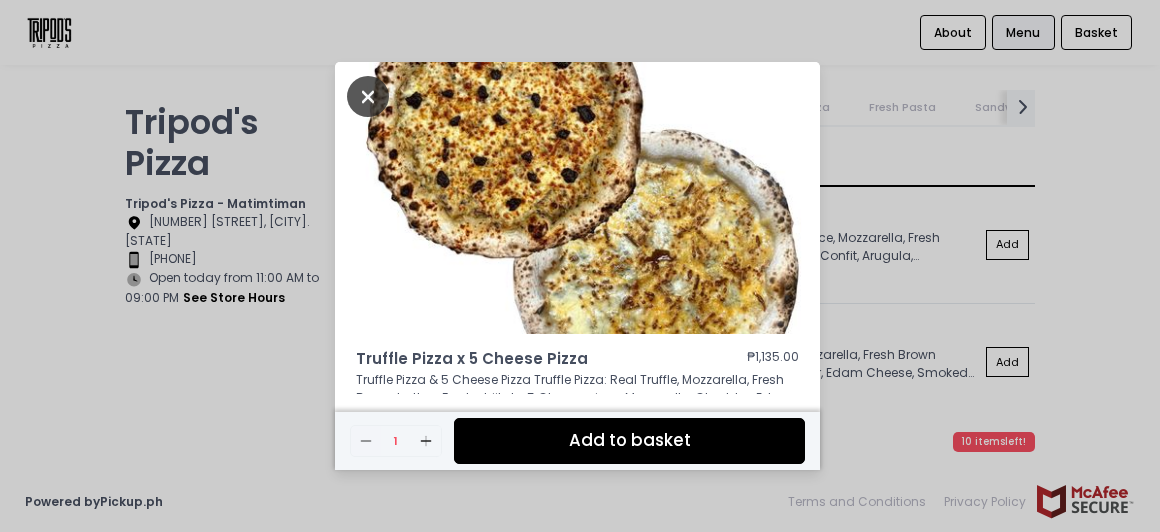 click at bounding box center (368, 96) 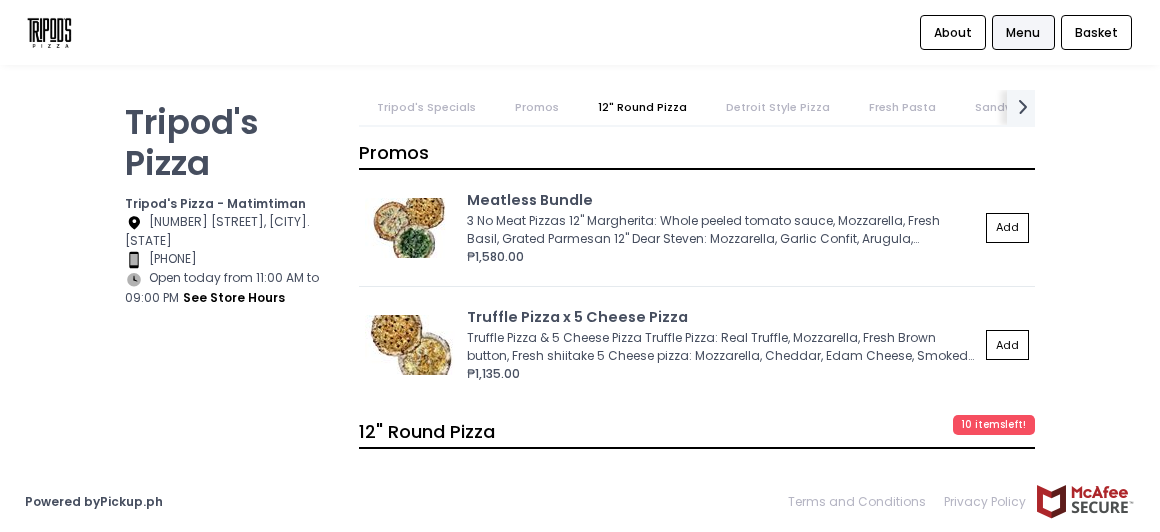 scroll, scrollTop: 911, scrollLeft: 0, axis: vertical 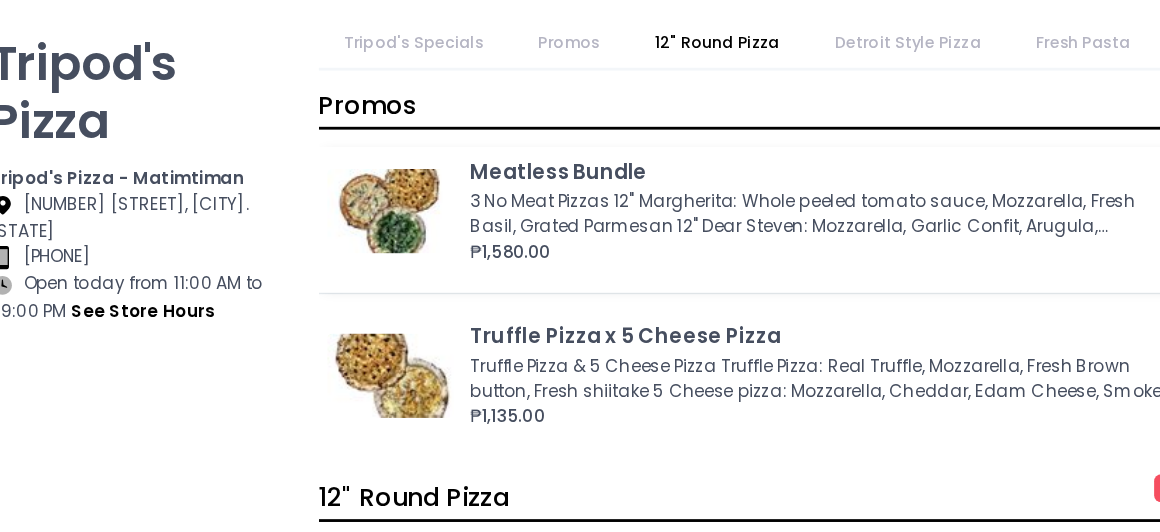 click on "Meatless Bundle" at bounding box center [723, 200] 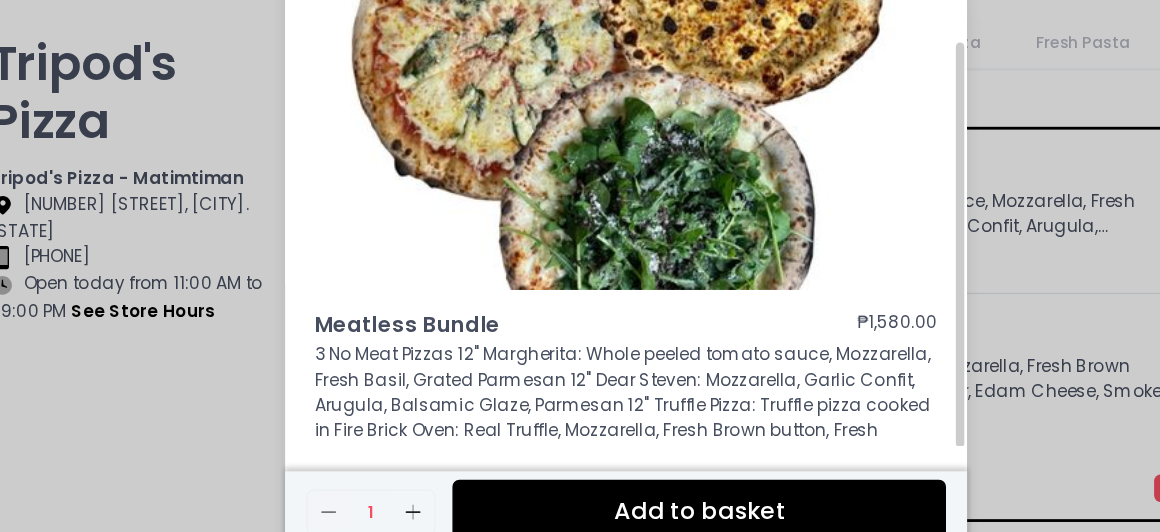 scroll, scrollTop: 0, scrollLeft: 0, axis: both 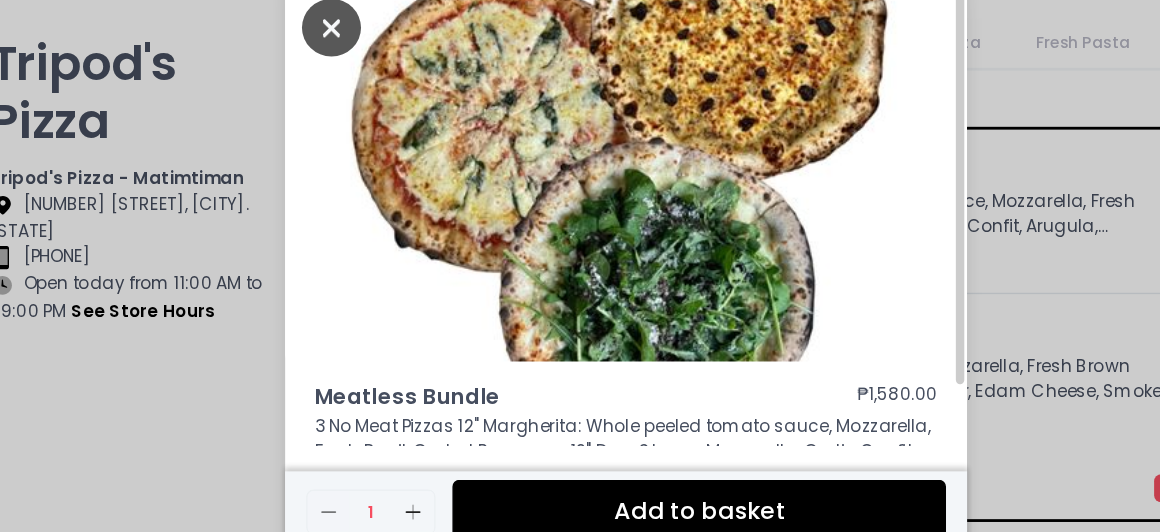 click at bounding box center [368, 96] 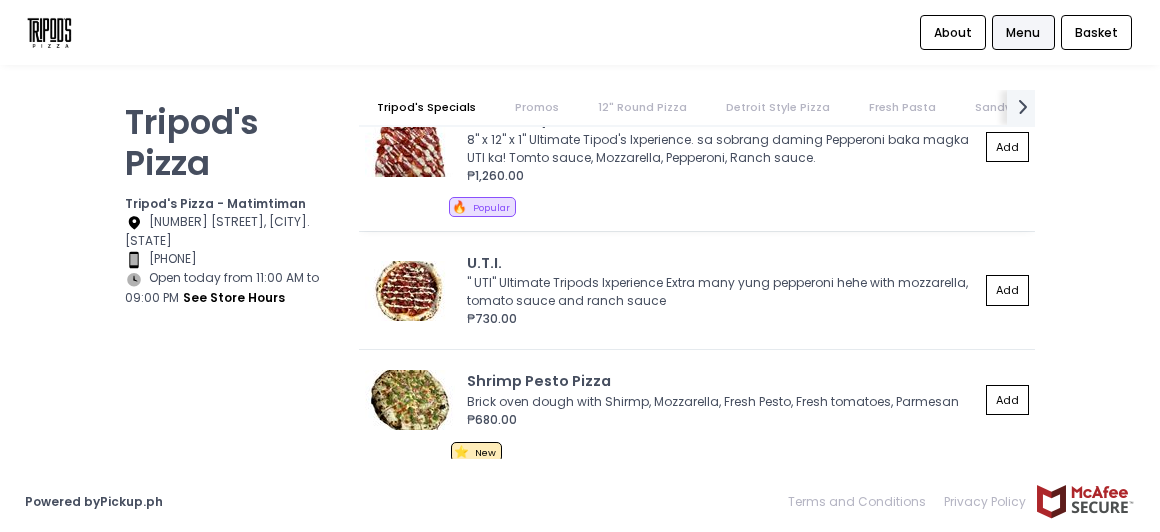 scroll, scrollTop: 160, scrollLeft: 0, axis: vertical 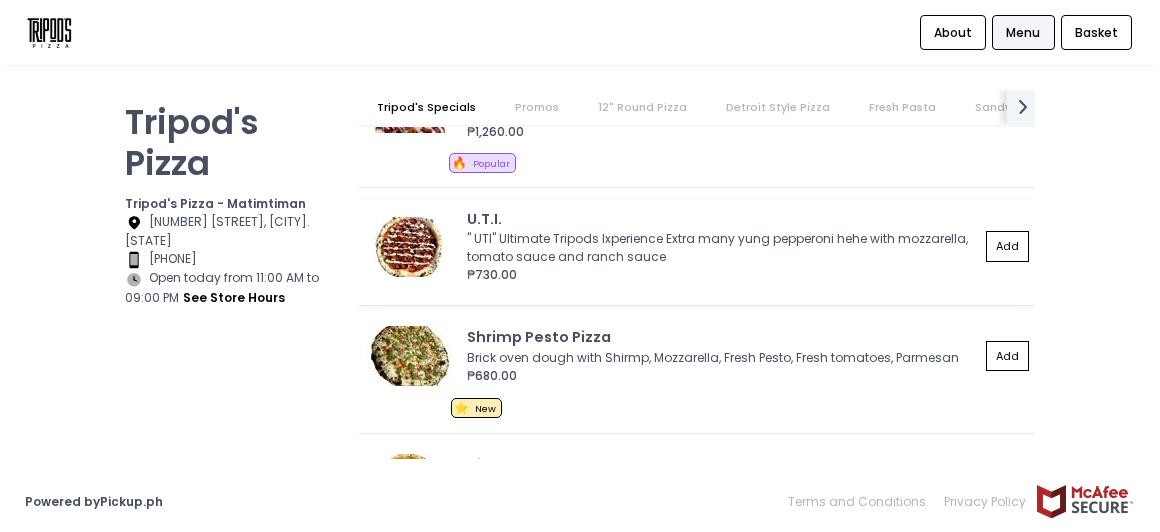 click on "U.T.I." at bounding box center (723, 220) 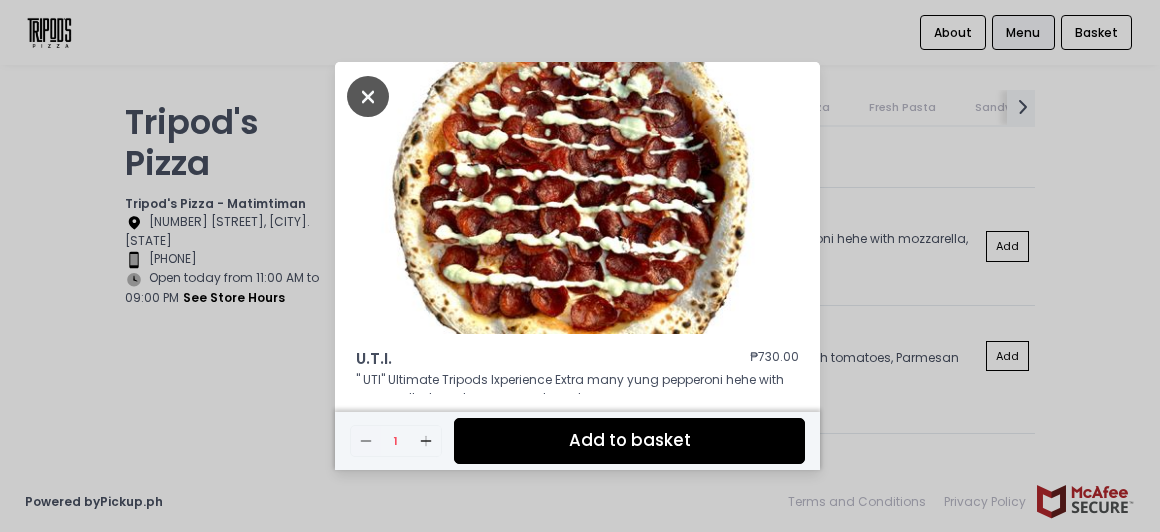 click at bounding box center (368, 96) 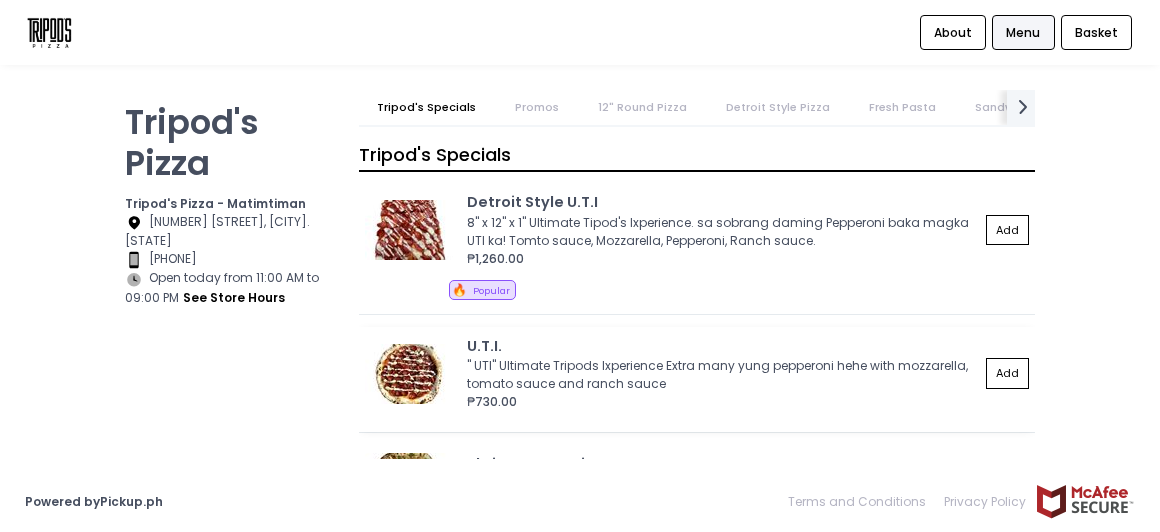 scroll, scrollTop: 2, scrollLeft: 0, axis: vertical 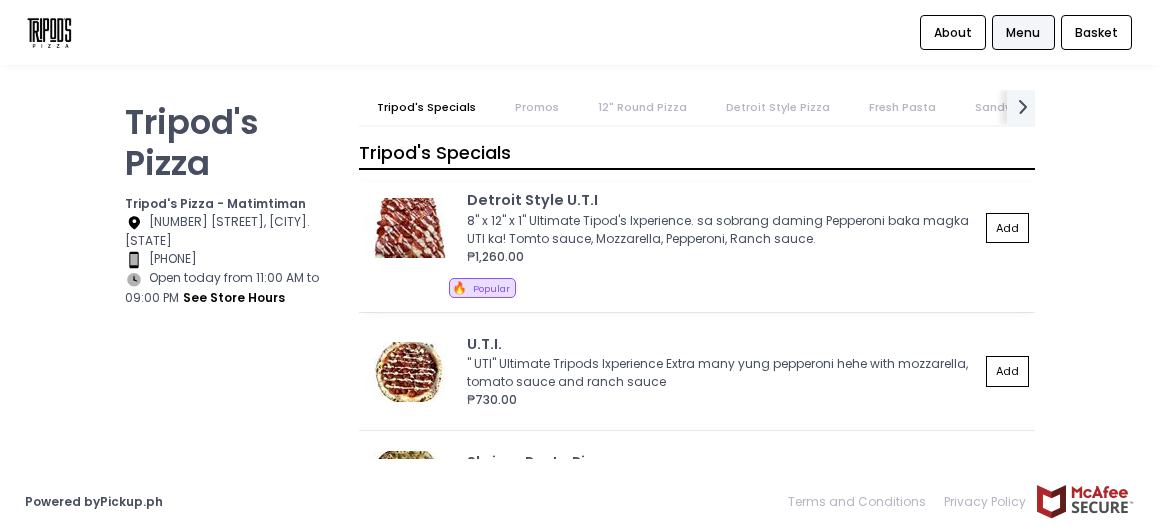 click at bounding box center [410, 228] 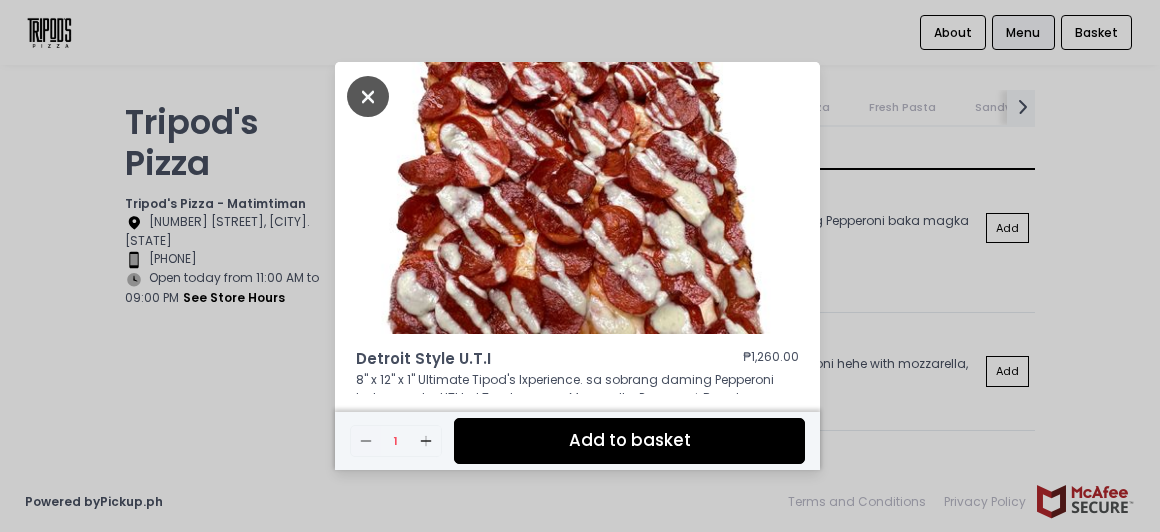 click at bounding box center (368, 96) 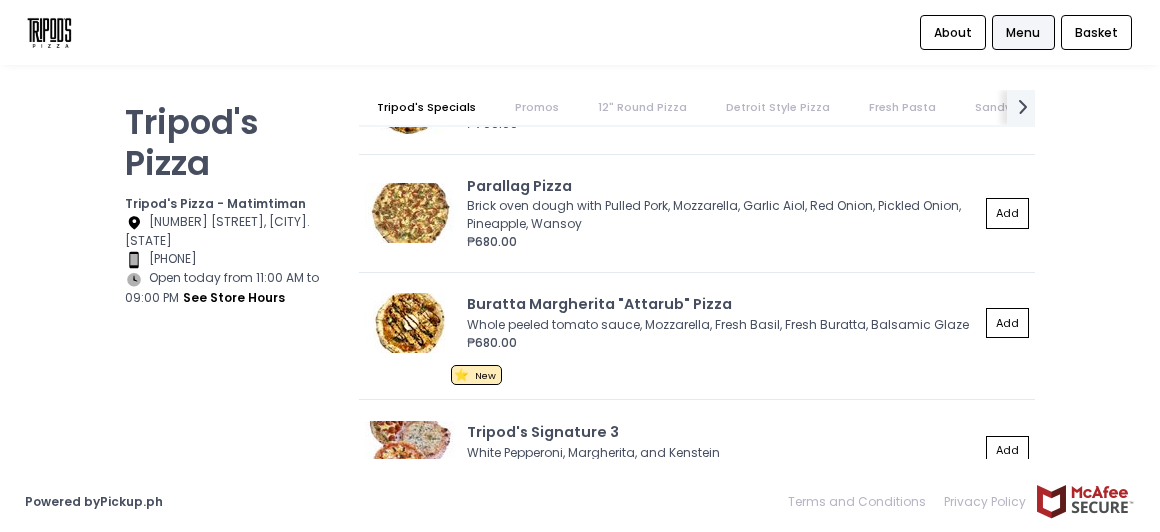 scroll, scrollTop: 687, scrollLeft: 0, axis: vertical 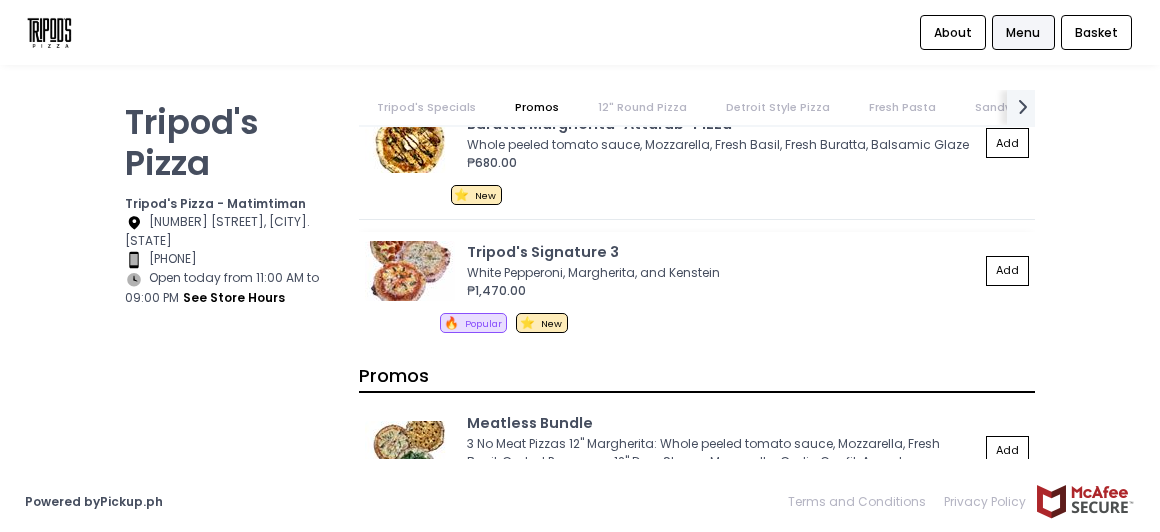 click at bounding box center [410, 271] 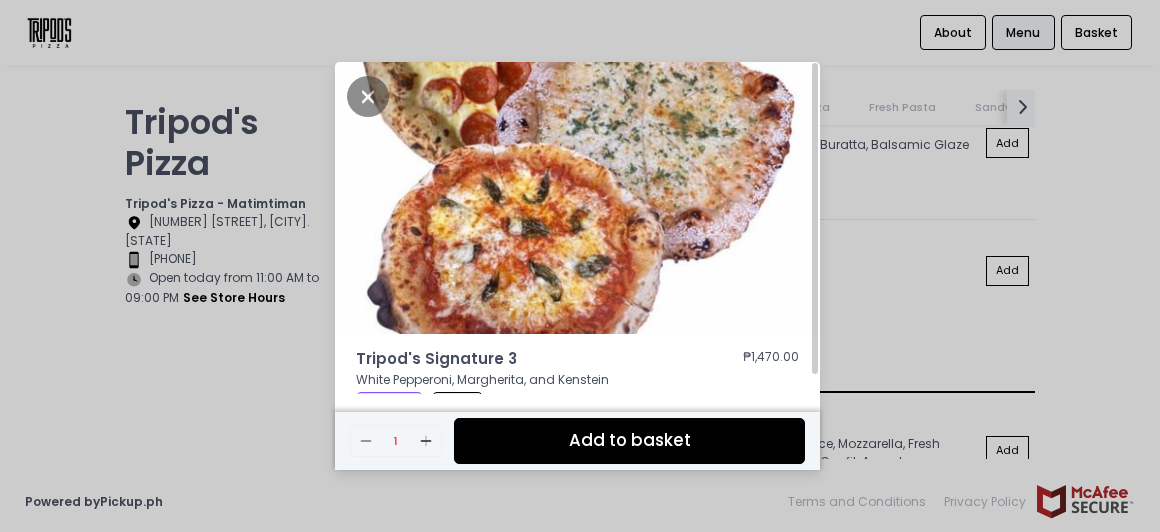 scroll, scrollTop: 1, scrollLeft: 0, axis: vertical 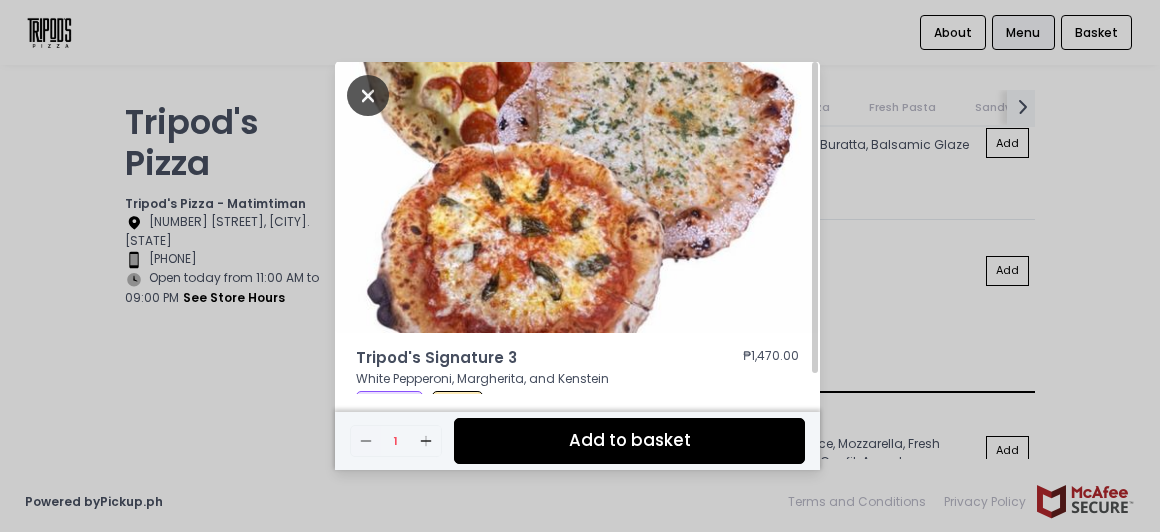 click at bounding box center [368, 95] 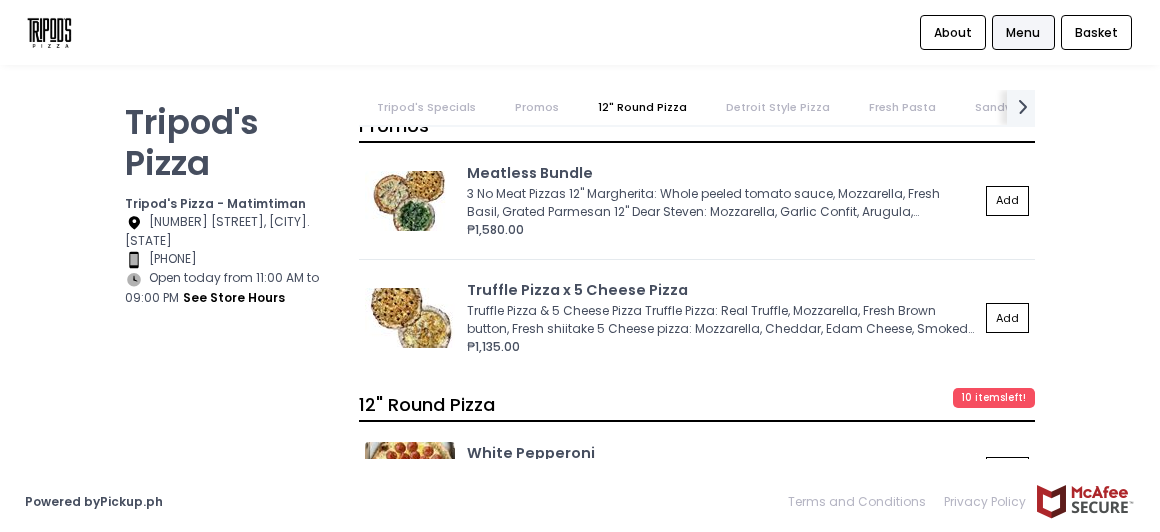 scroll, scrollTop: 936, scrollLeft: 0, axis: vertical 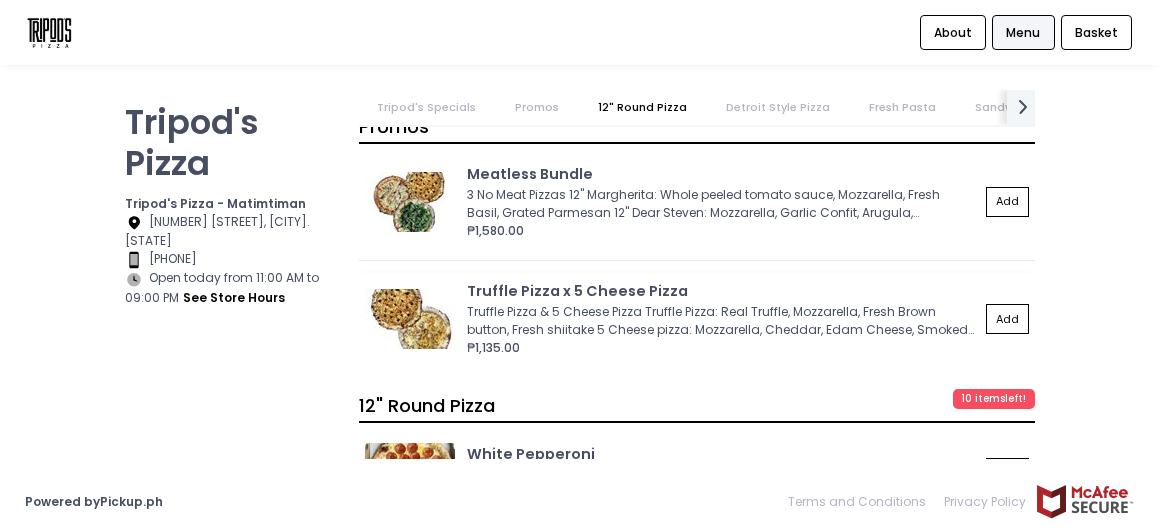 click on "₱1,135.00" at bounding box center [723, 348] 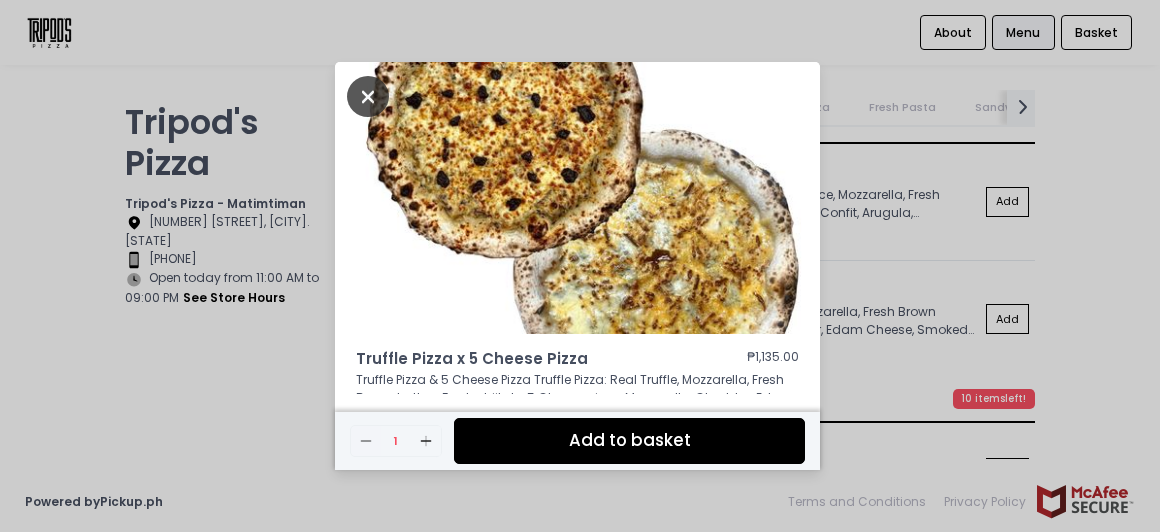 click at bounding box center [368, 96] 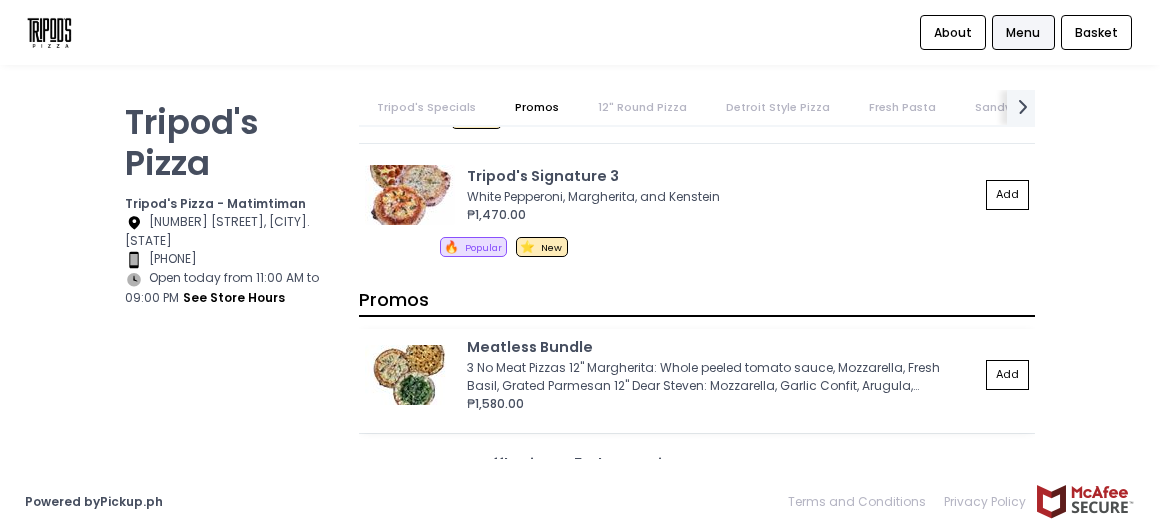 scroll, scrollTop: 784, scrollLeft: 0, axis: vertical 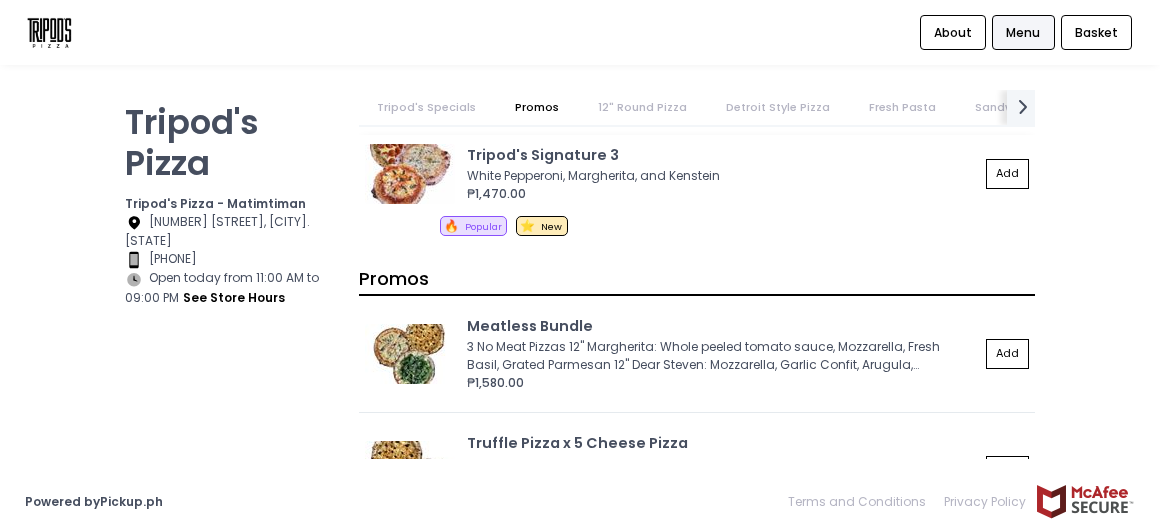 click on "White Pepperoni, Margherita, and Kenstein" at bounding box center [720, 176] 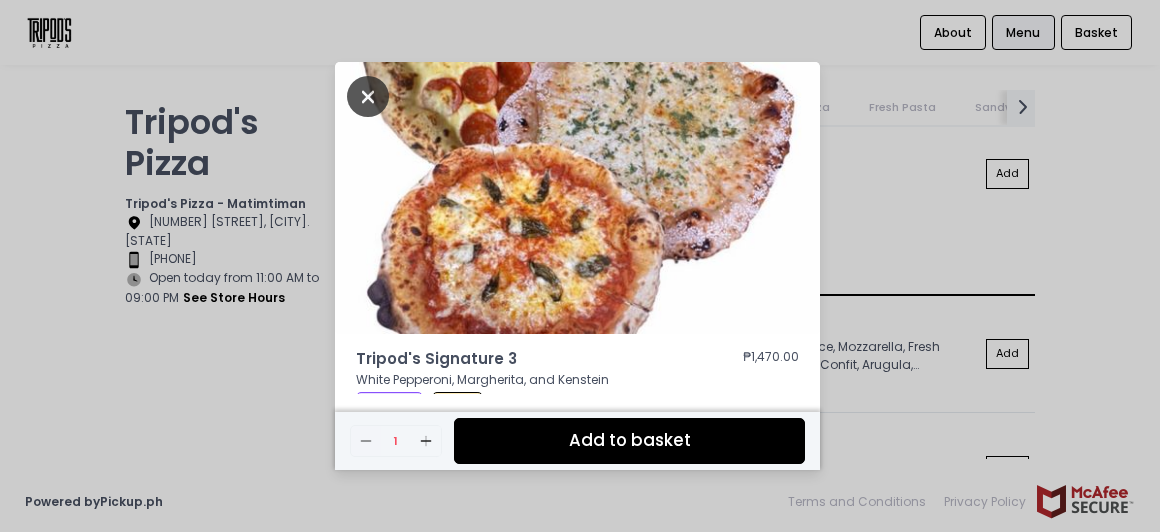 click at bounding box center [368, 96] 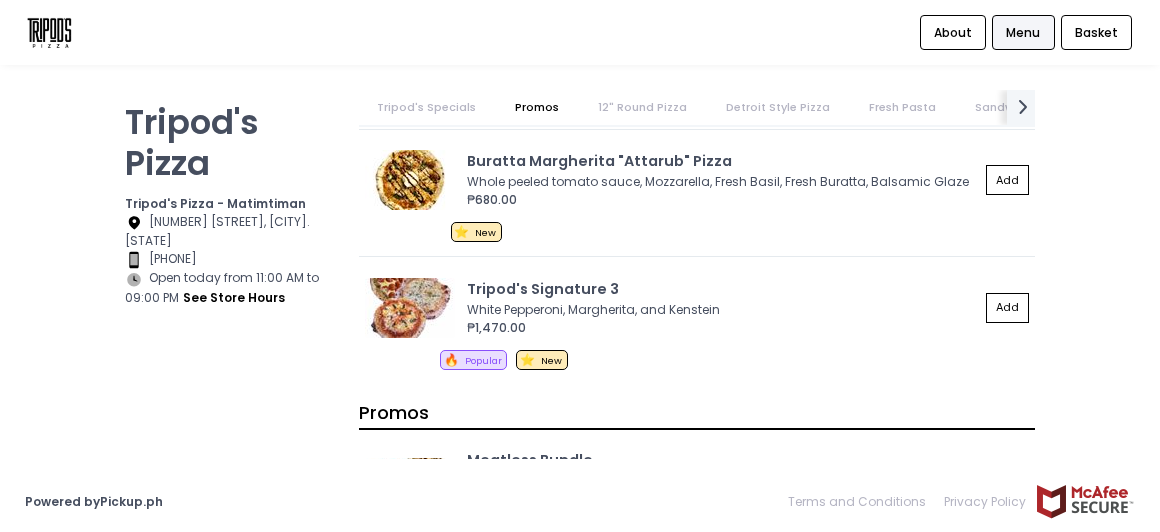 scroll, scrollTop: 665, scrollLeft: 0, axis: vertical 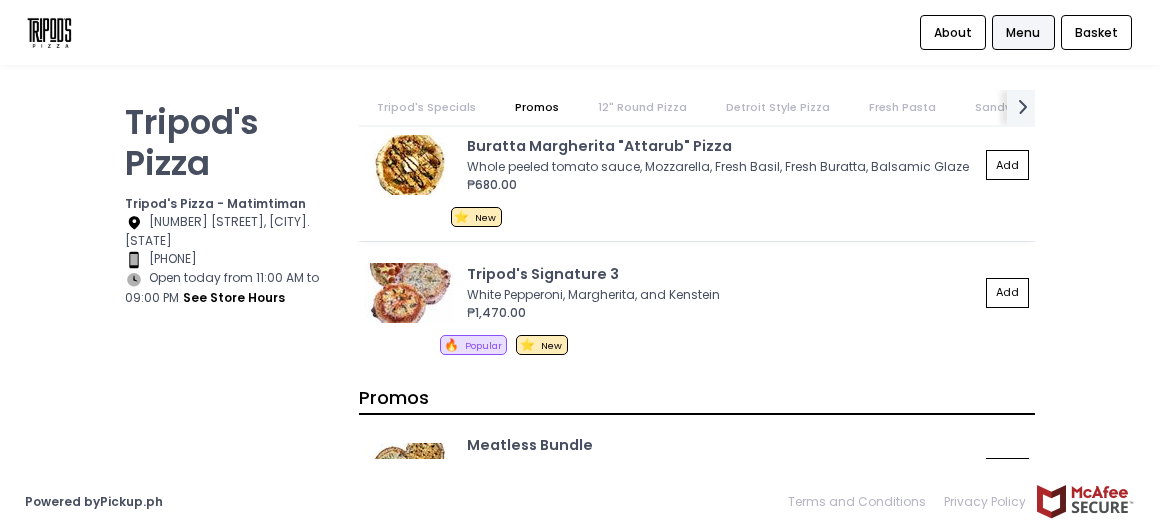 click on "Buratta Margherita "Attarub" Pizza" at bounding box center [723, 147] 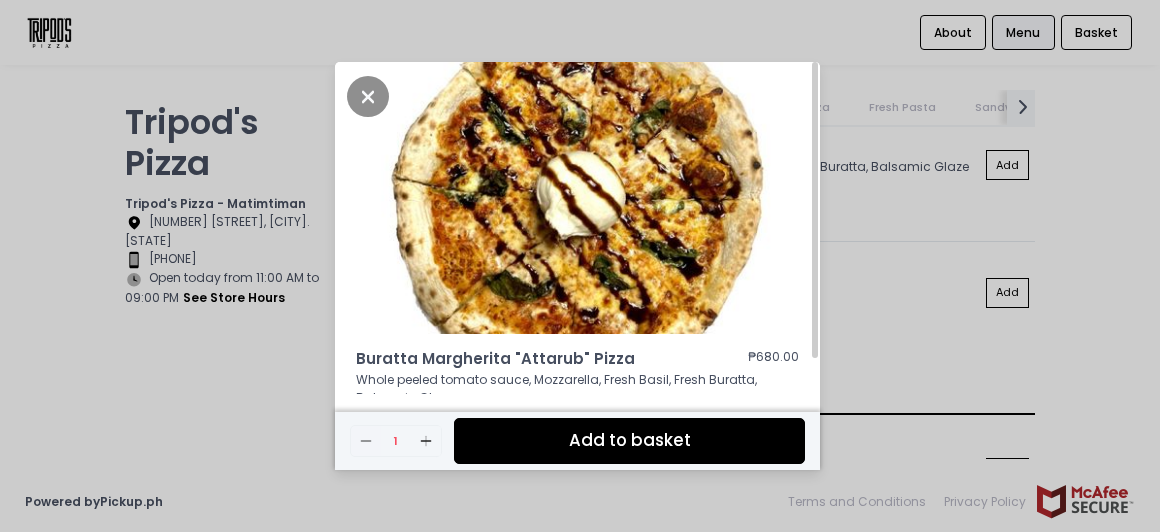 scroll, scrollTop: 0, scrollLeft: 0, axis: both 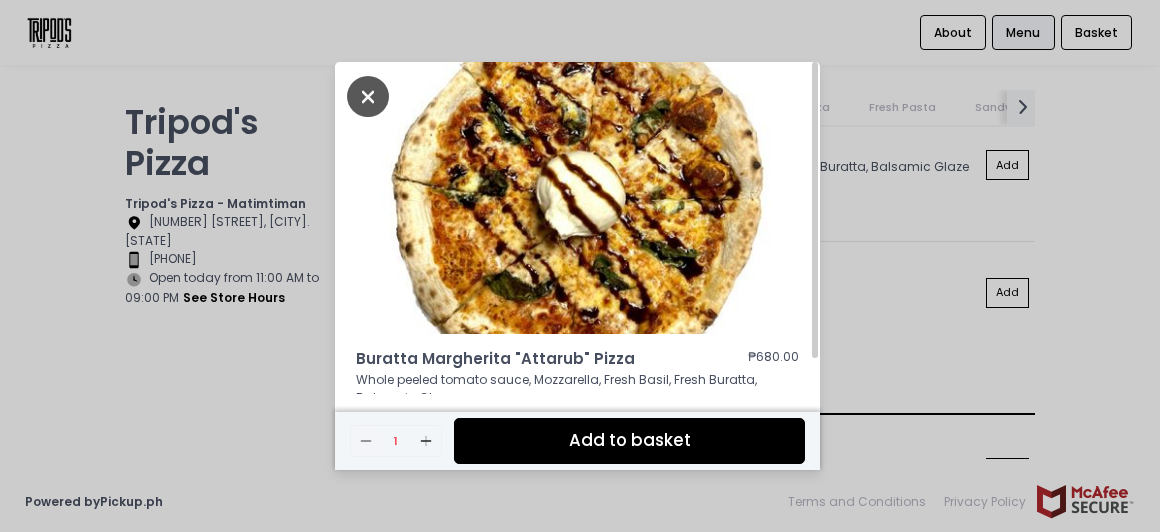 click at bounding box center (368, 96) 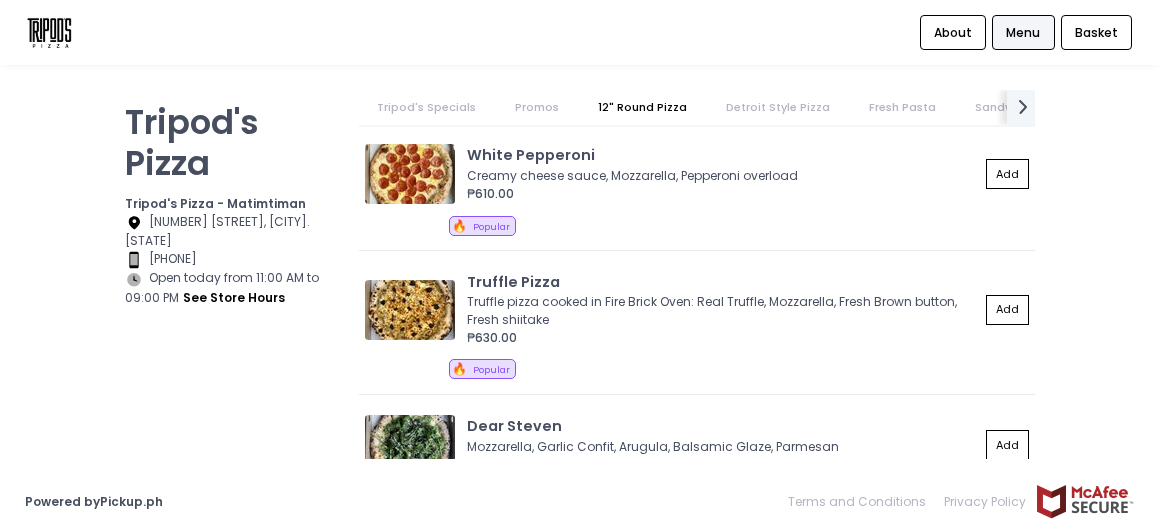 scroll, scrollTop: 1240, scrollLeft: 0, axis: vertical 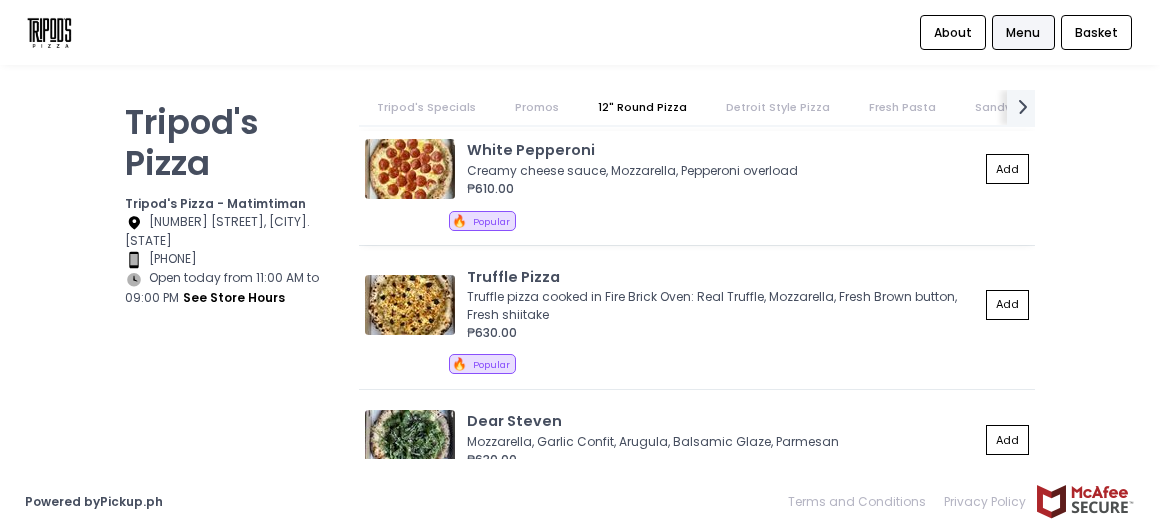click at bounding box center (410, 169) 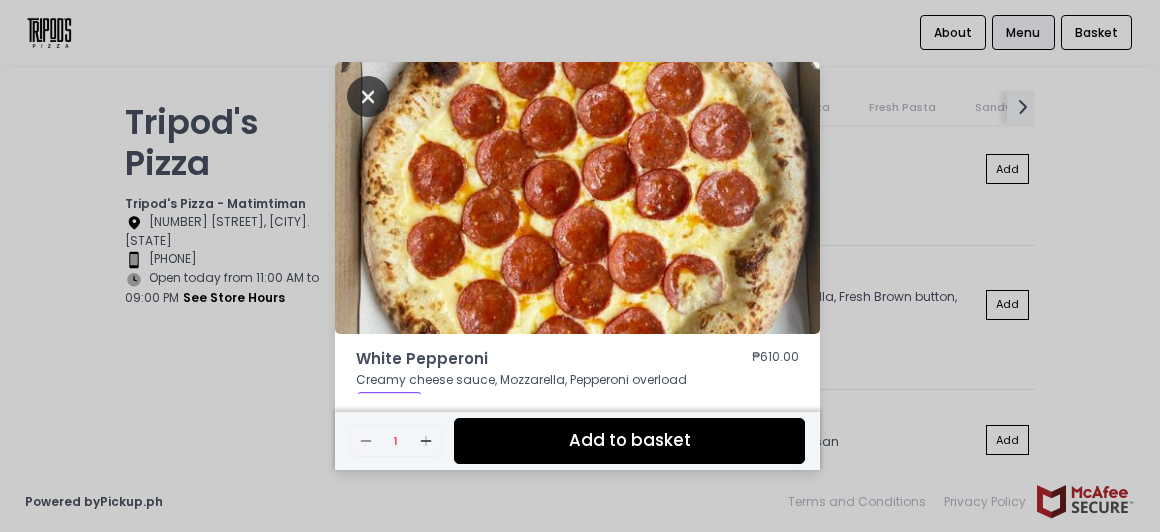 click at bounding box center (368, 96) 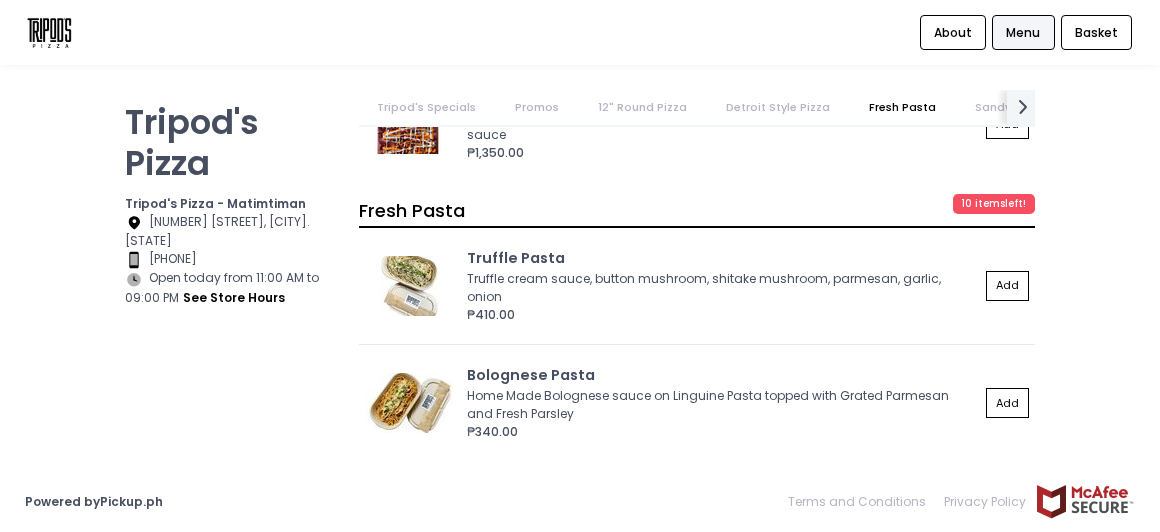 scroll, scrollTop: 4350, scrollLeft: 0, axis: vertical 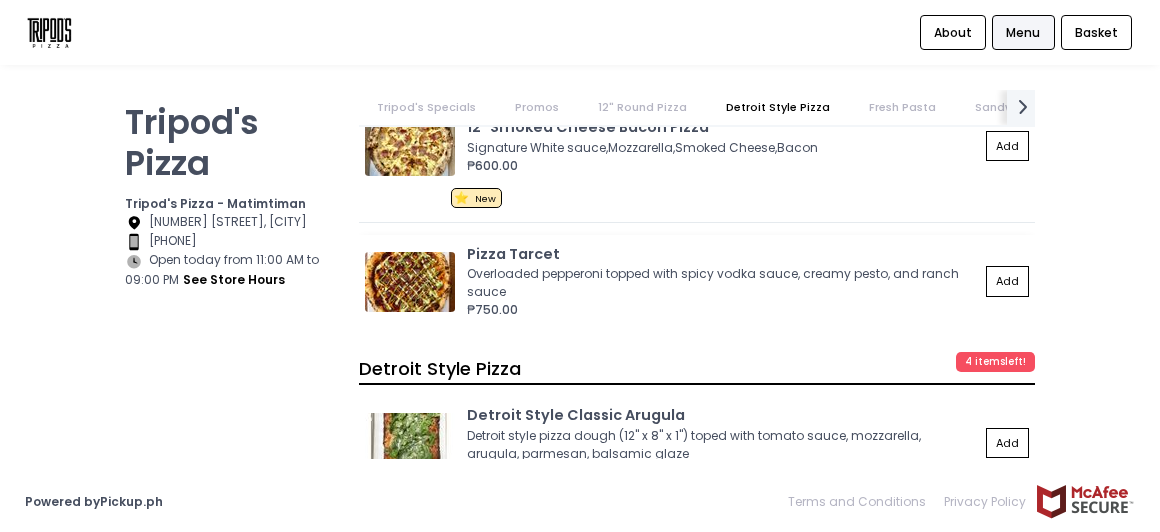 click at bounding box center (410, 282) 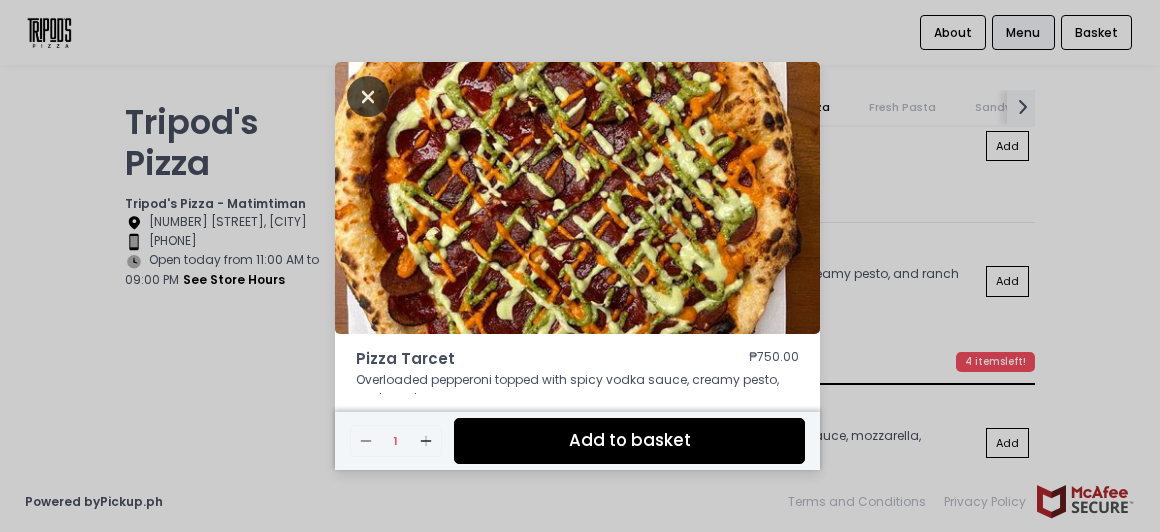 click at bounding box center (368, 96) 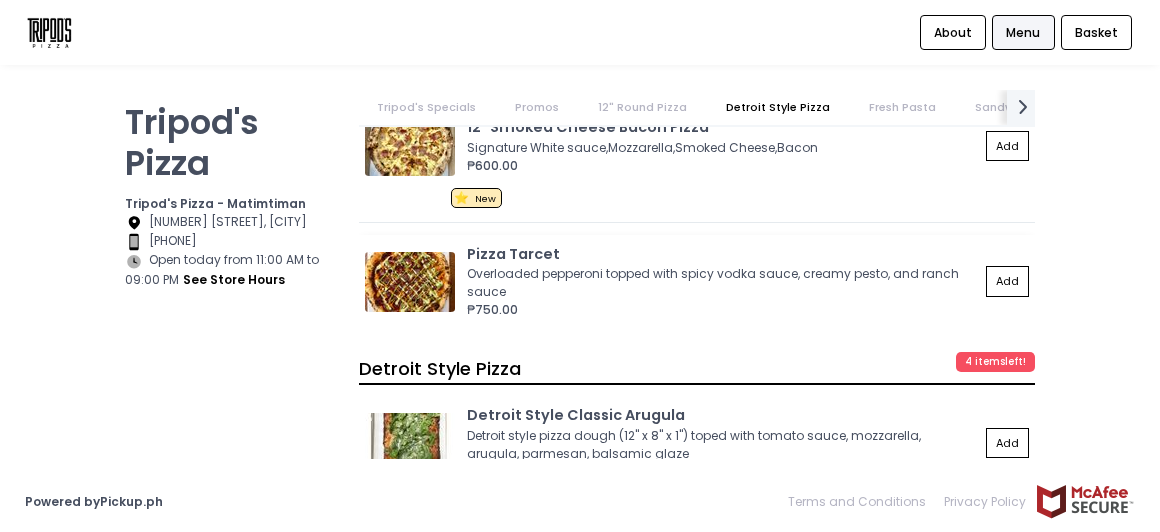 click at bounding box center [410, 282] 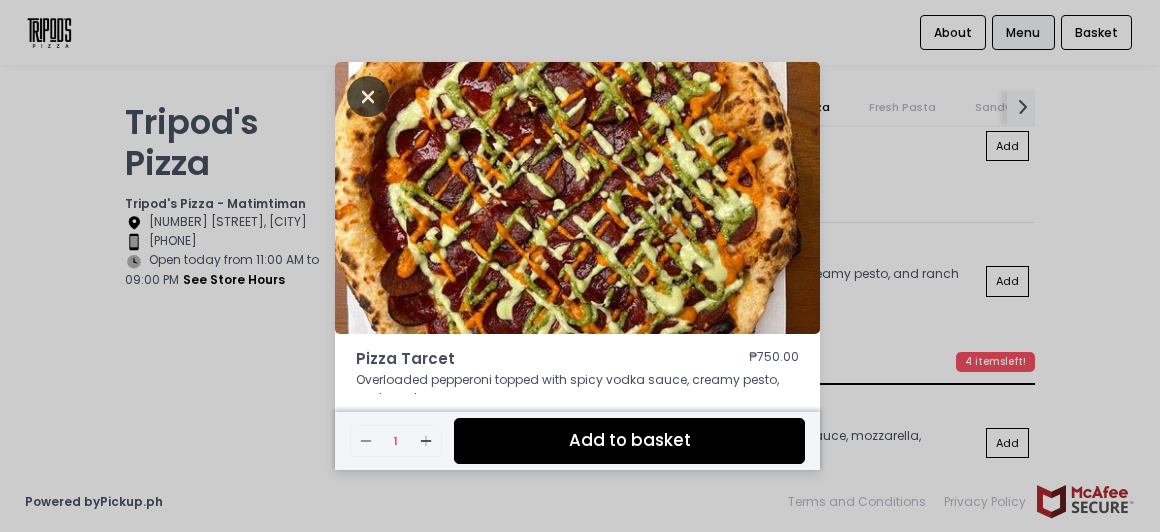 click at bounding box center [368, 96] 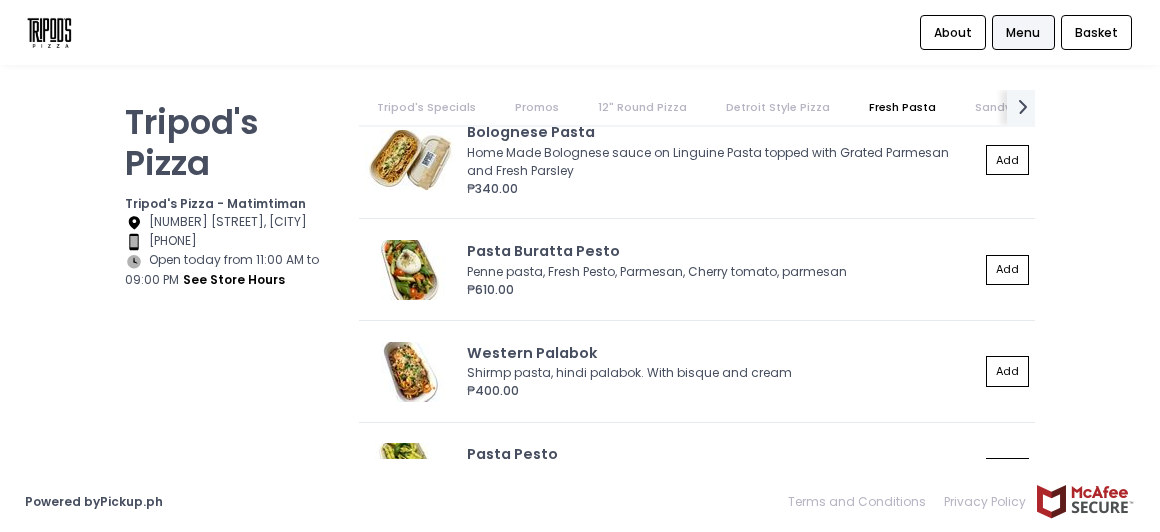 scroll, scrollTop: 4007, scrollLeft: 0, axis: vertical 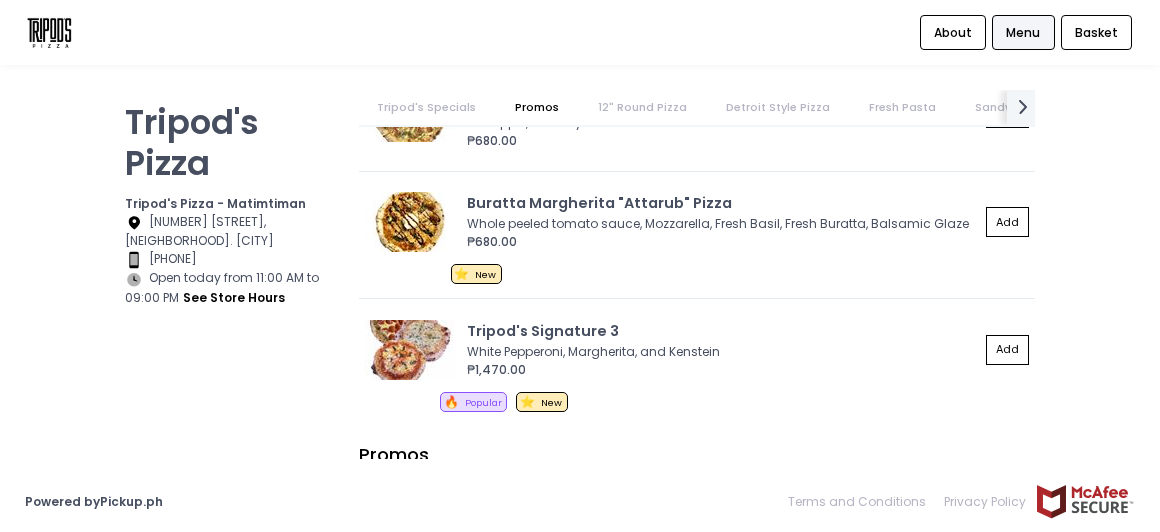 click on "Location Created with Sketch.     [NUMBER] [STREET], [NEIGHBORHOOD]. [CITY]" at bounding box center (229, 231) 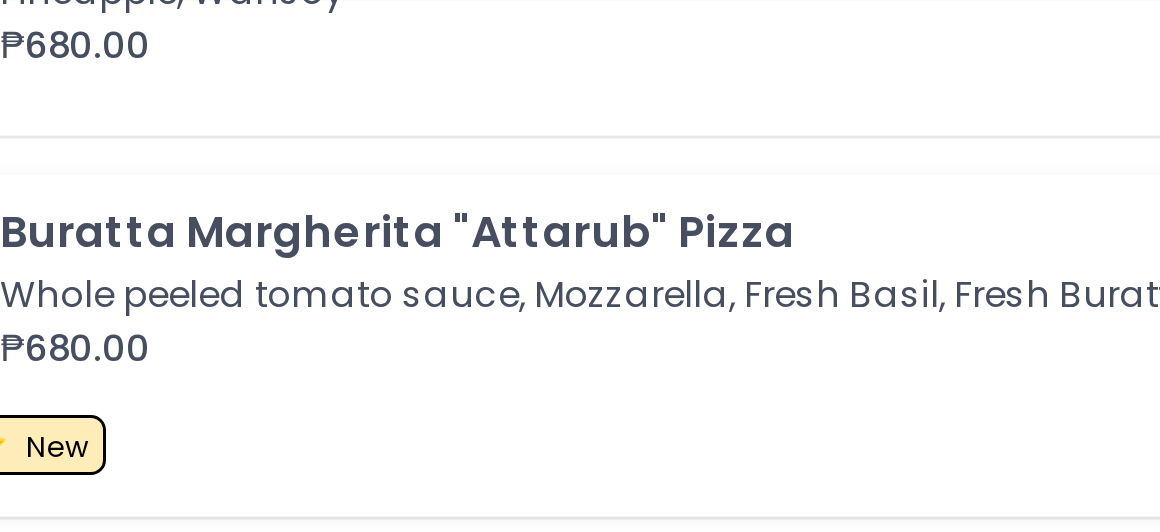 scroll, scrollTop: 608, scrollLeft: 0, axis: vertical 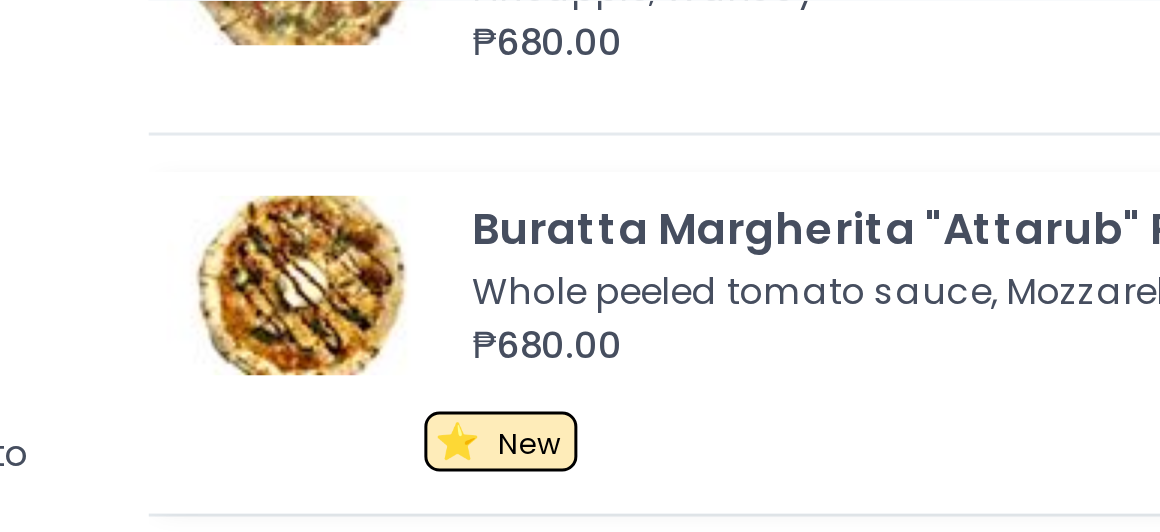 click at bounding box center [410, 222] 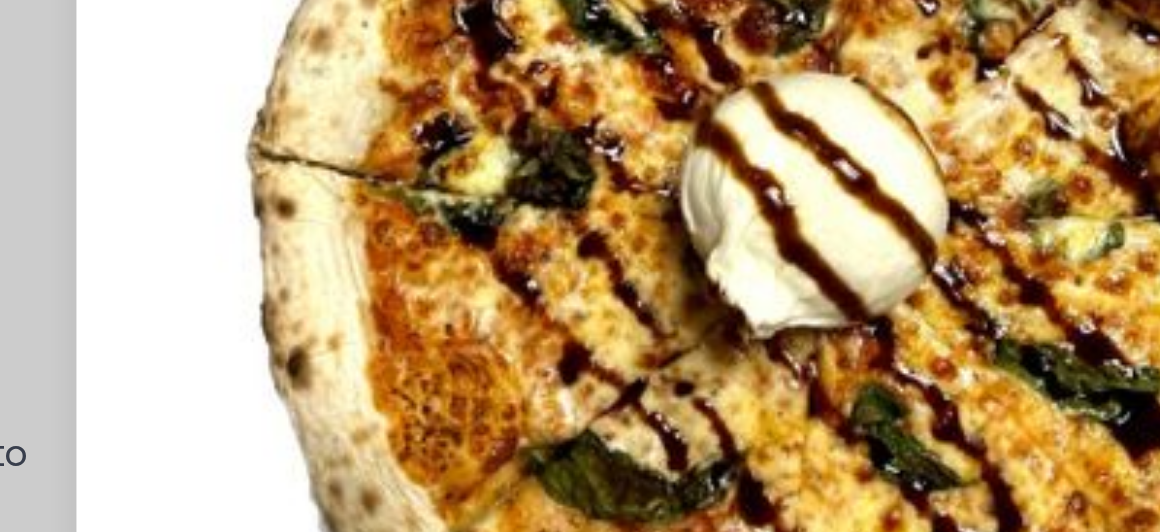 scroll, scrollTop: 41, scrollLeft: 0, axis: vertical 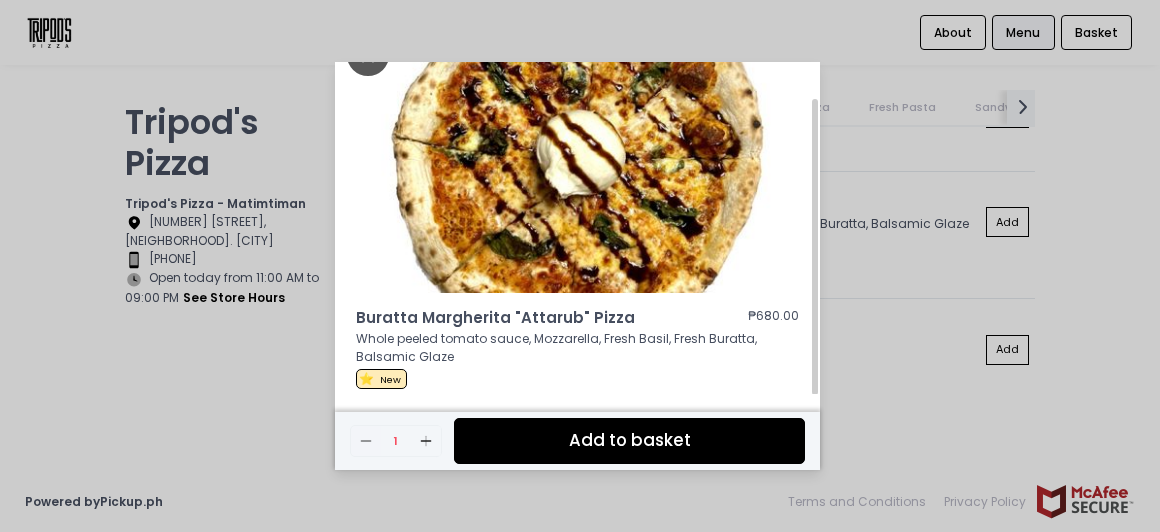 click at bounding box center [368, 55] 